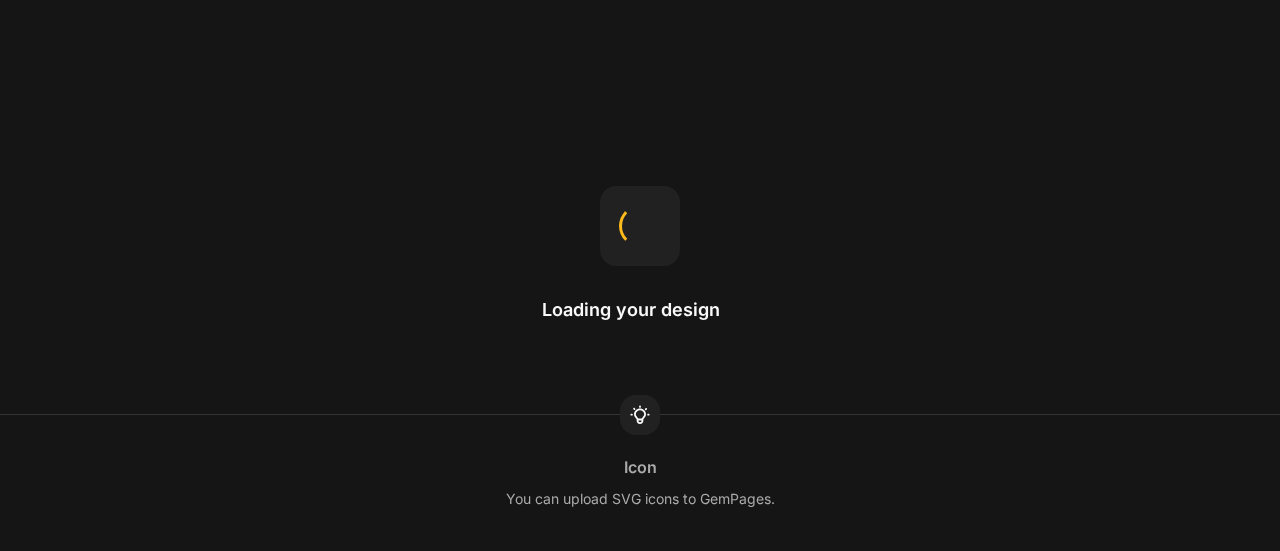 scroll, scrollTop: 0, scrollLeft: 0, axis: both 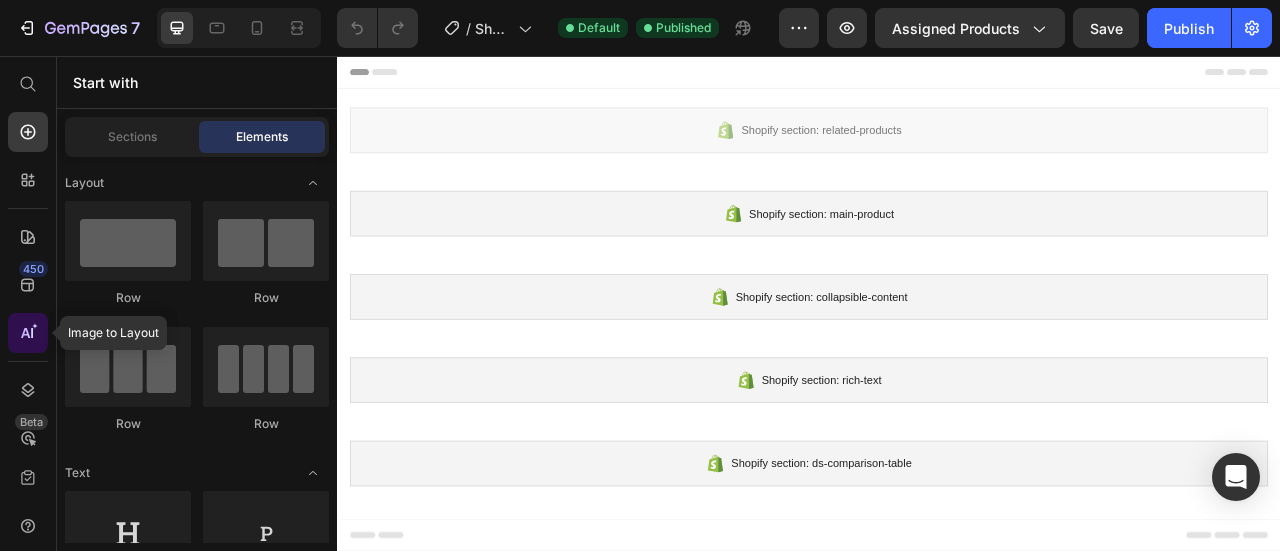 click 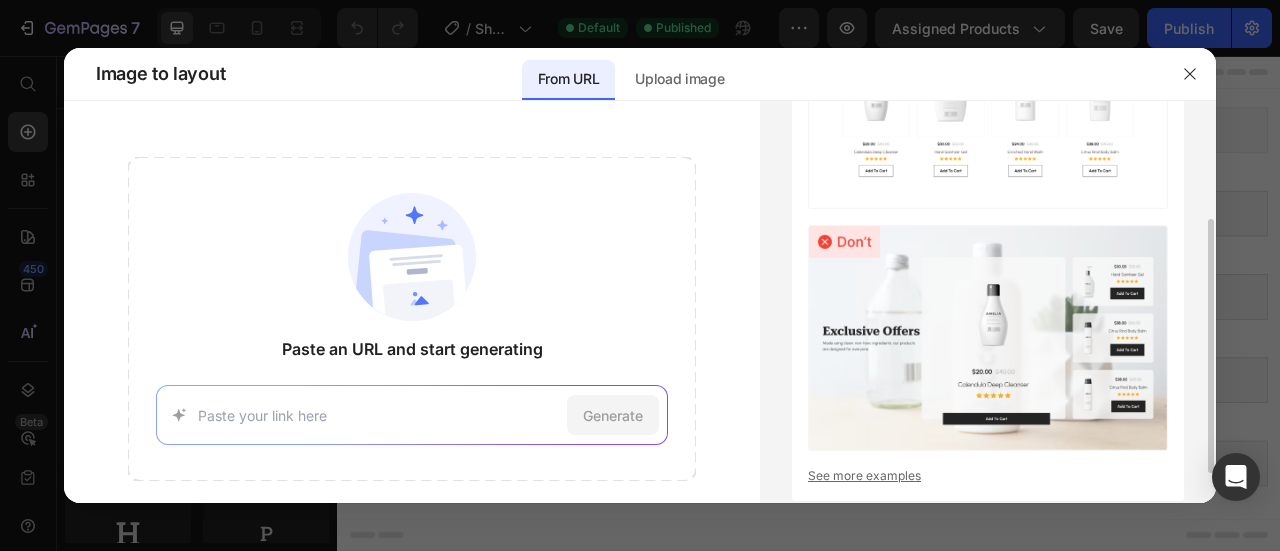 scroll, scrollTop: 234, scrollLeft: 0, axis: vertical 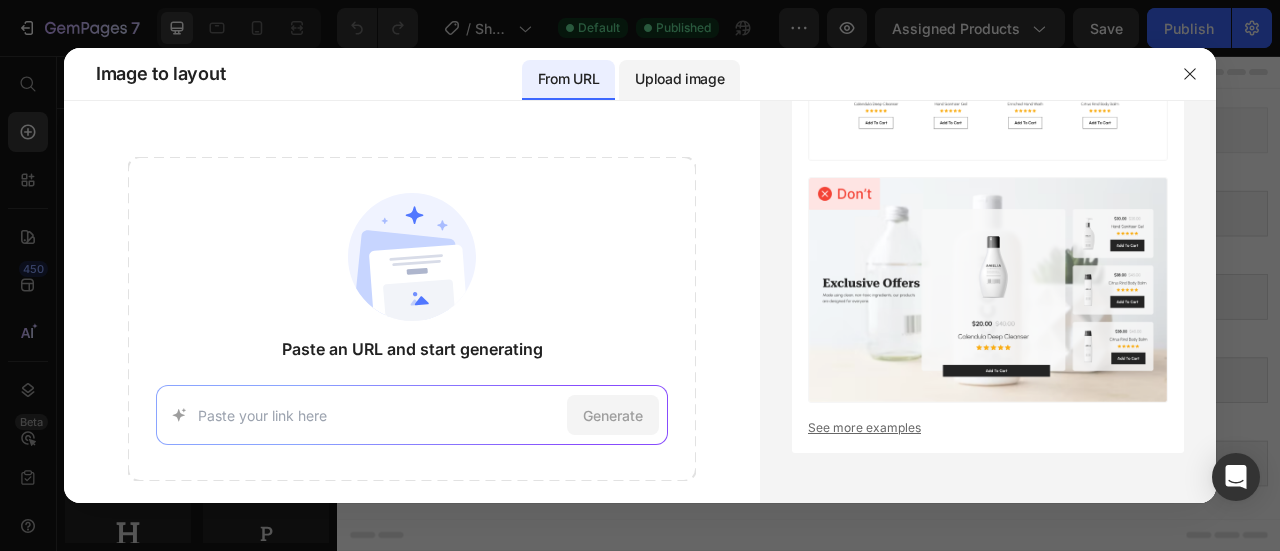 click on "Upload image" at bounding box center (679, 79) 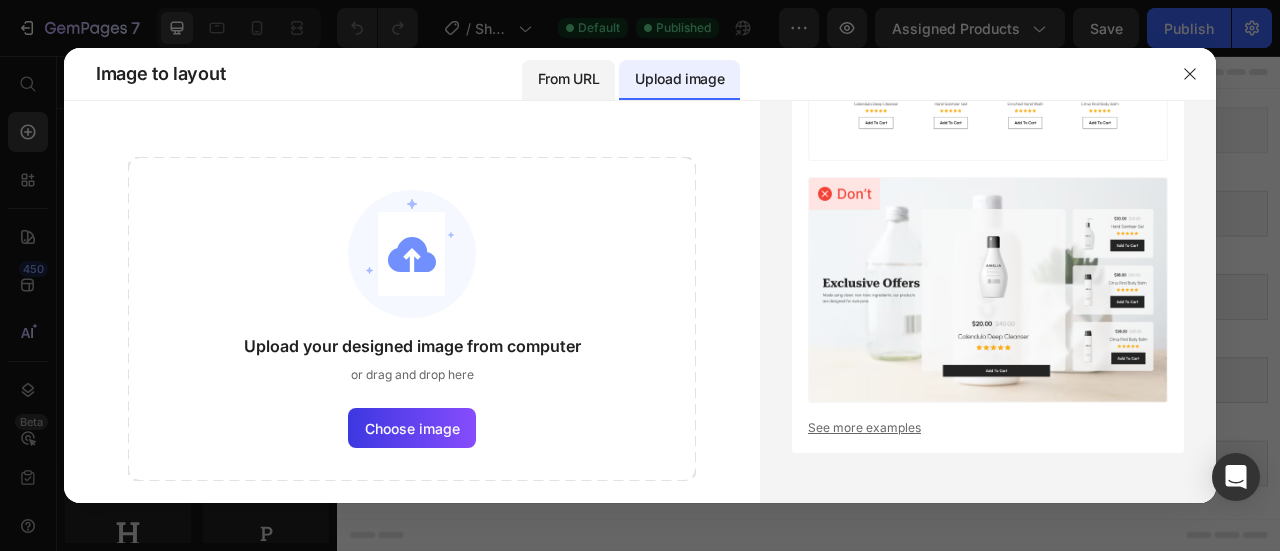 click on "From URL" at bounding box center [568, 79] 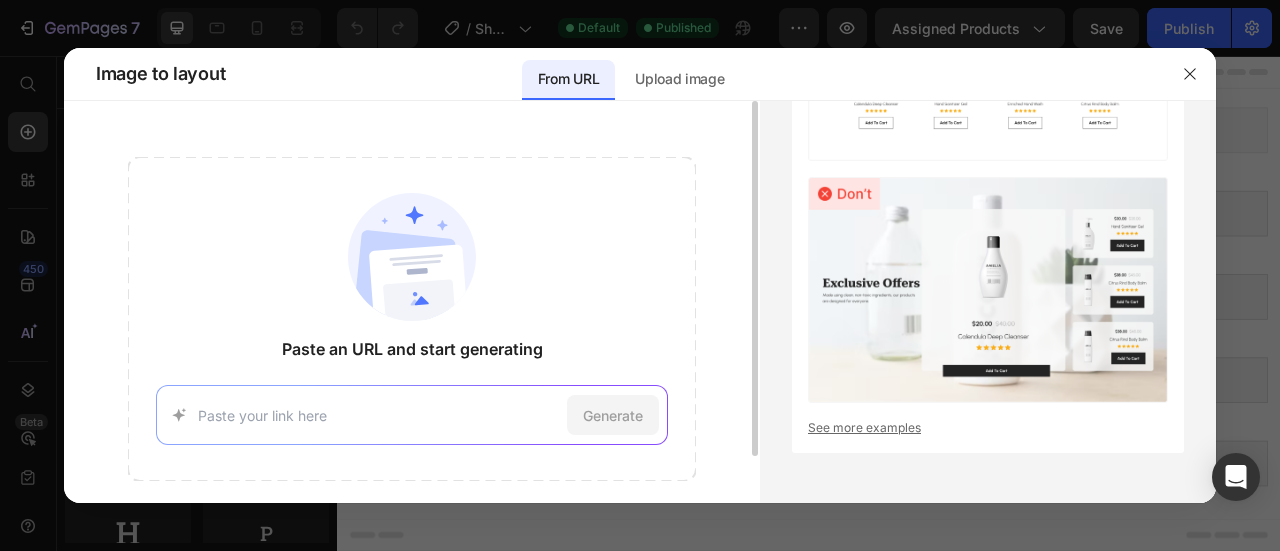 paste on "https://tryzalvero.com/products/shapewear-tank-top?_ab=0&key=1752044024152" 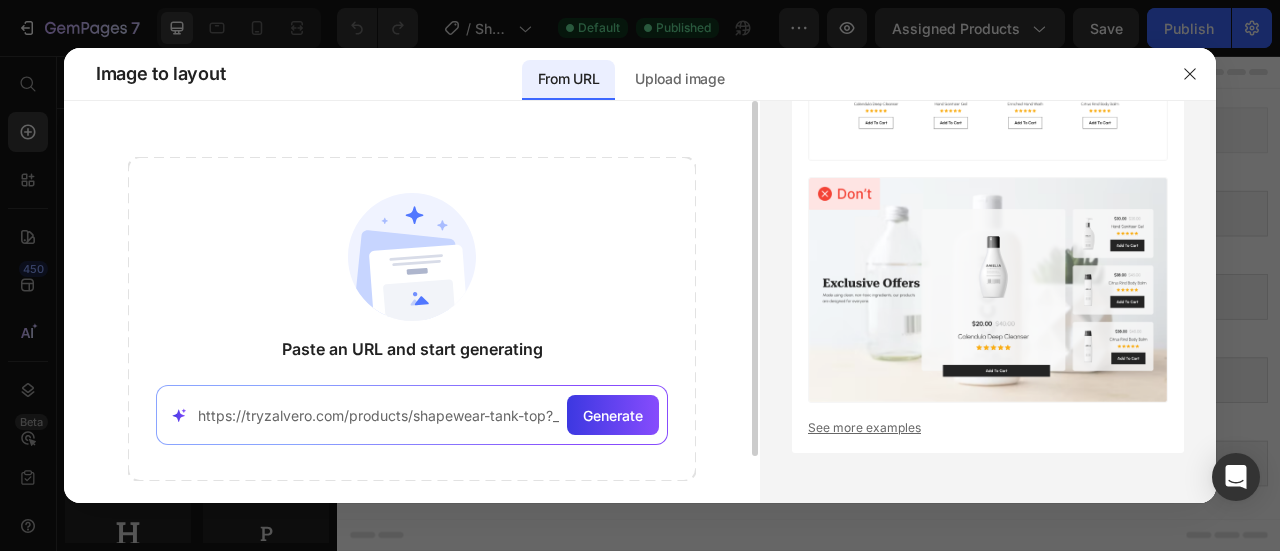 scroll, scrollTop: 0, scrollLeft: 184, axis: horizontal 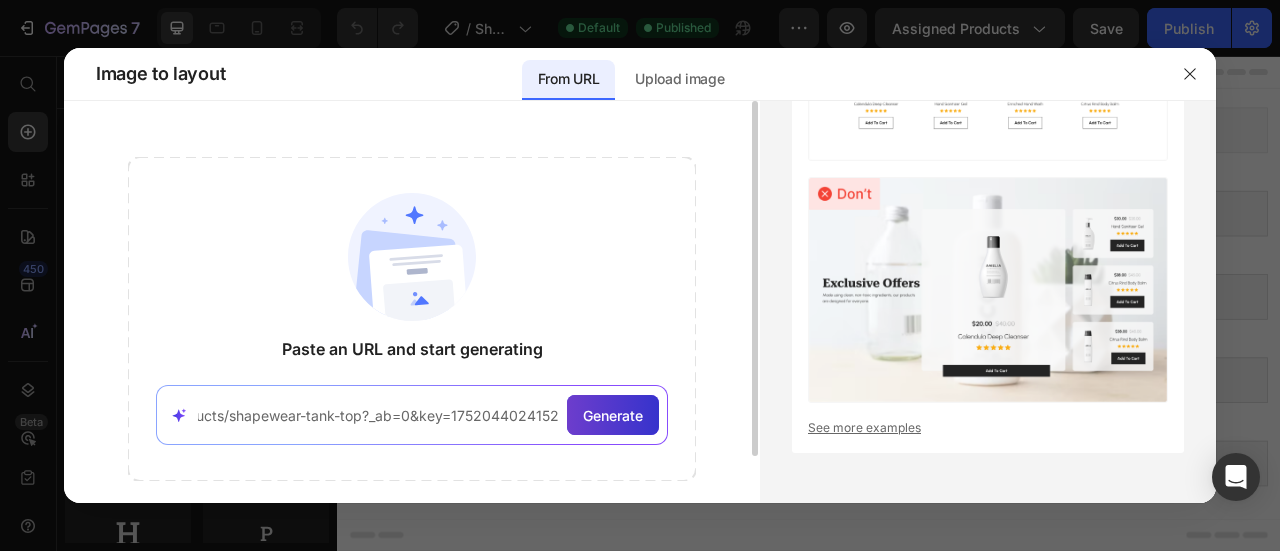 type on "https://tryzalvero.com/products/shapewear-tank-top?_ab=0&key=1752044024152" 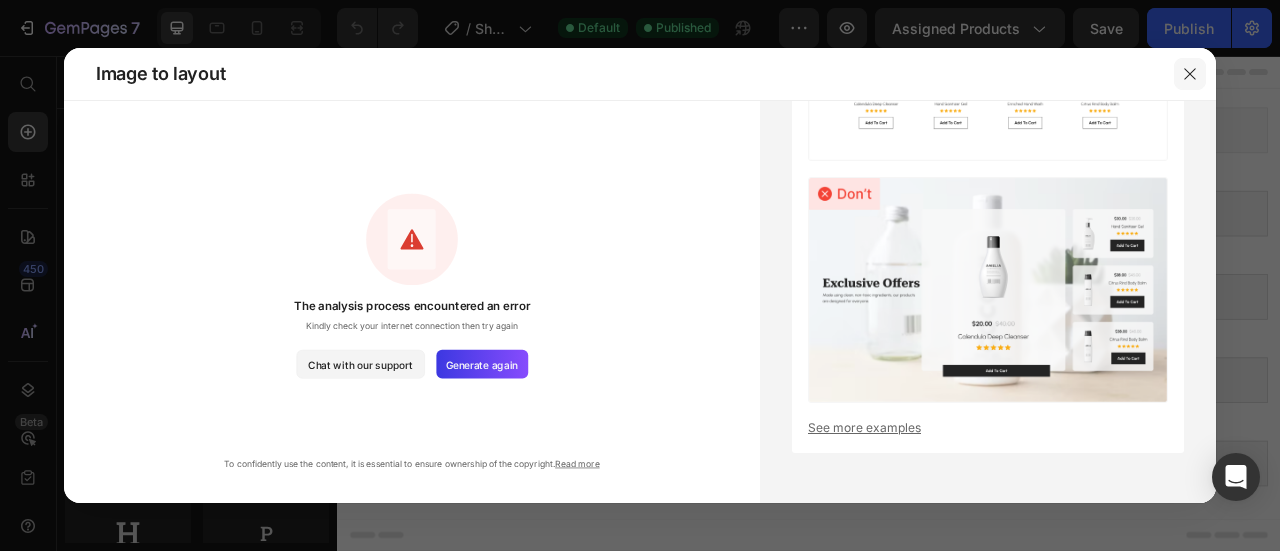 drag, startPoint x: 1182, startPoint y: 70, endPoint x: 903, endPoint y: 42, distance: 280.4015 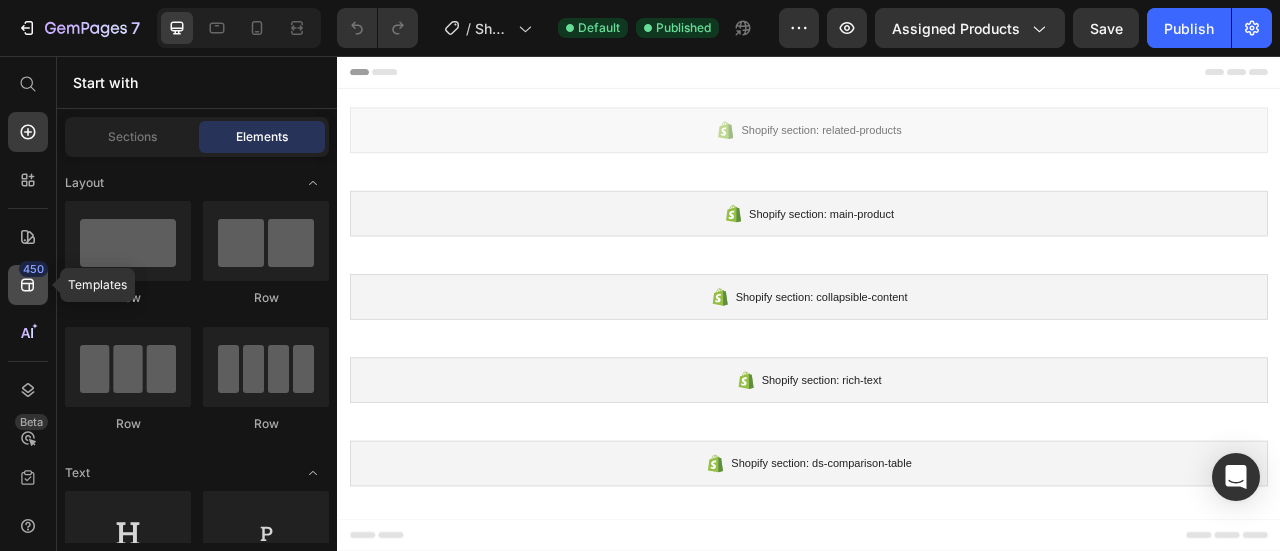 click 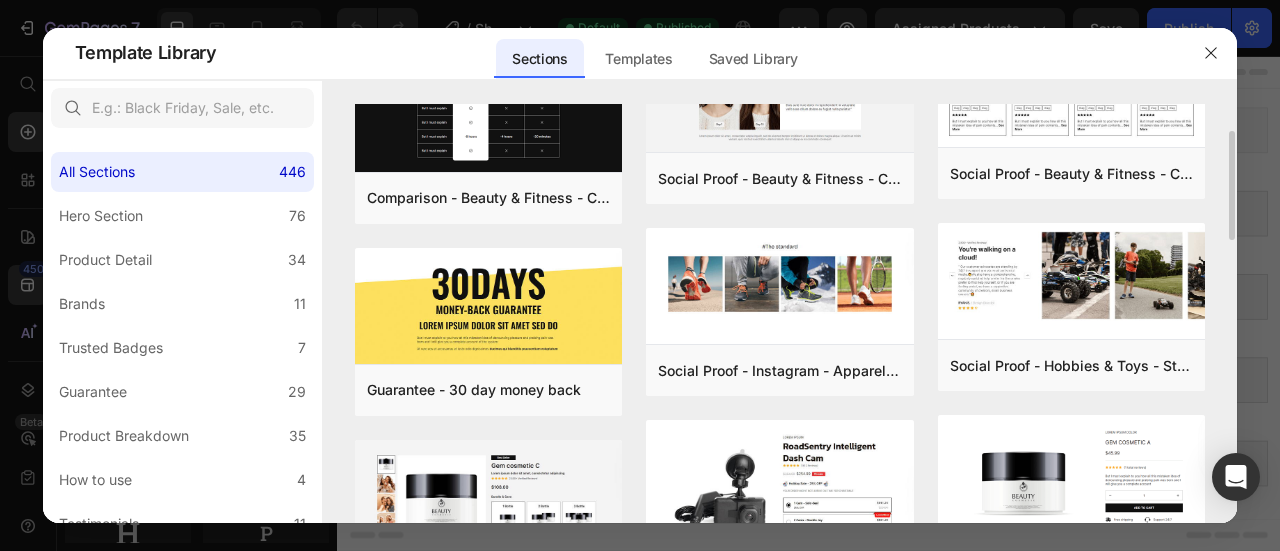 scroll, scrollTop: 109, scrollLeft: 0, axis: vertical 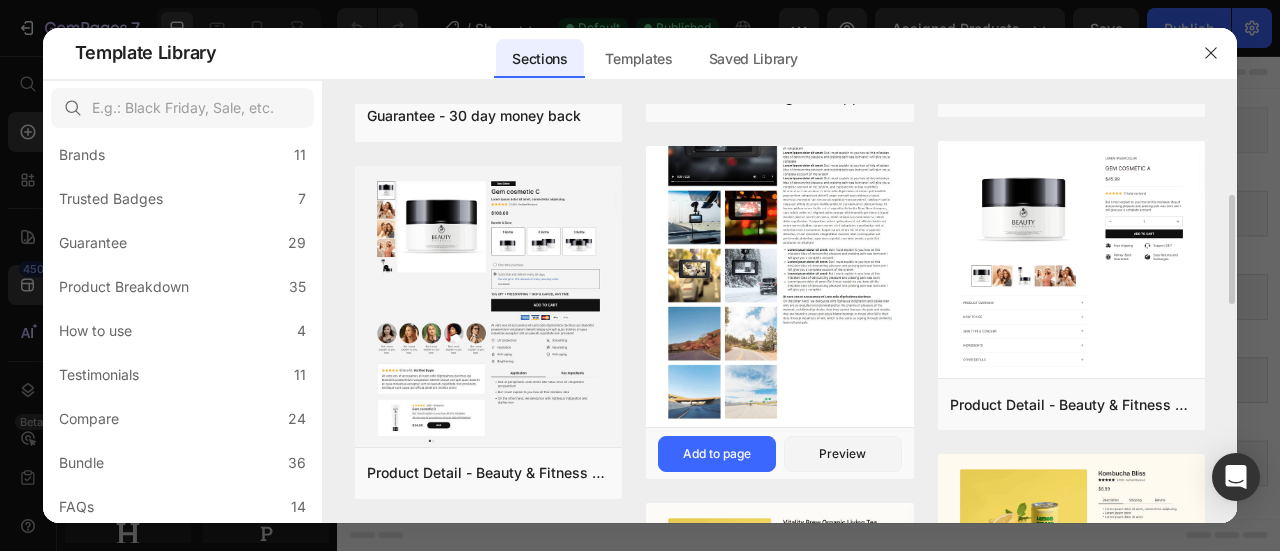 click at bounding box center (780, 187) 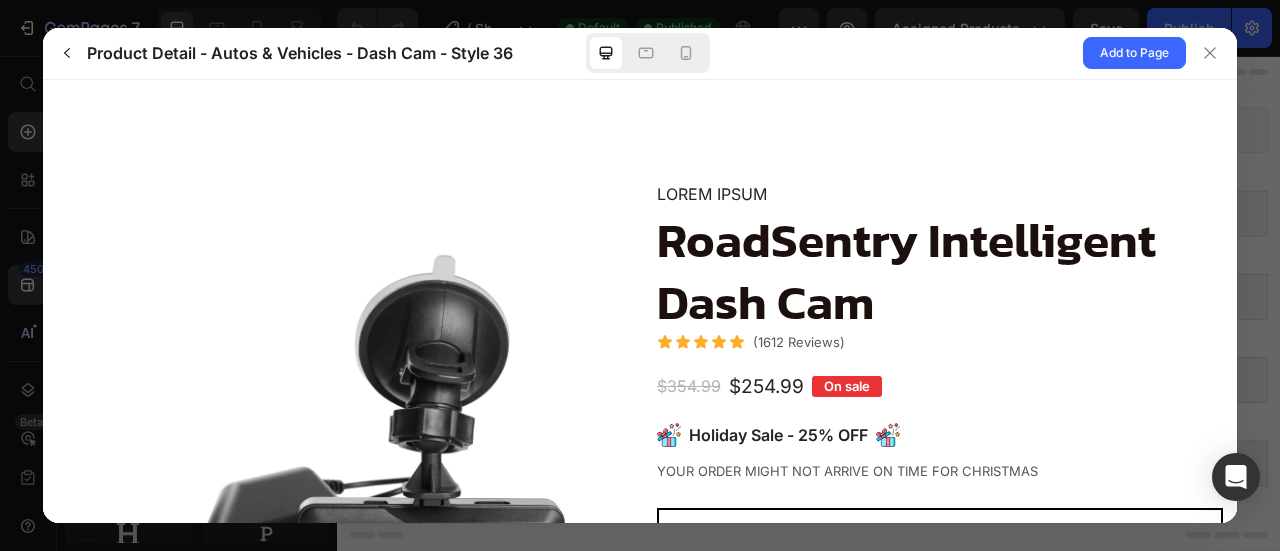 scroll, scrollTop: 320, scrollLeft: 0, axis: vertical 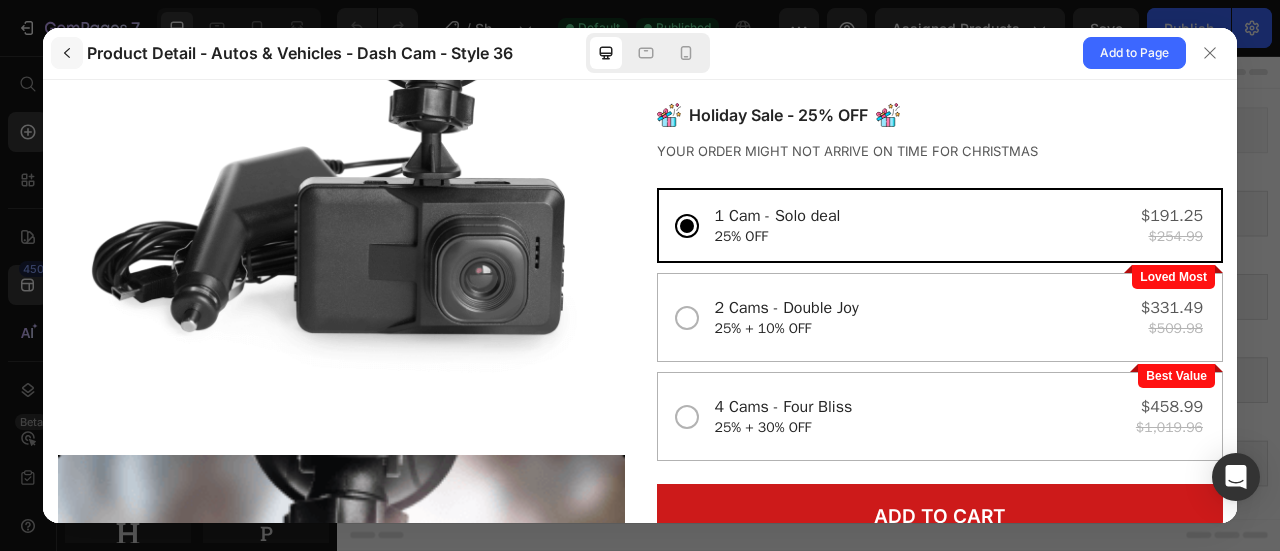 drag, startPoint x: 80, startPoint y: 60, endPoint x: 59, endPoint y: 56, distance: 21.377558 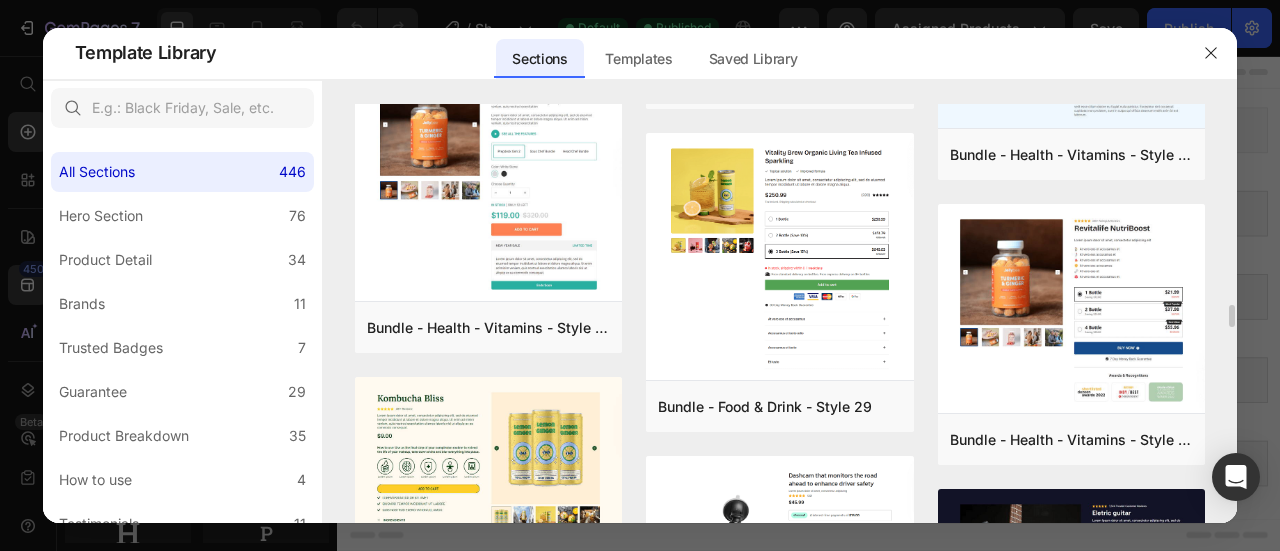 scroll, scrollTop: 3152, scrollLeft: 0, axis: vertical 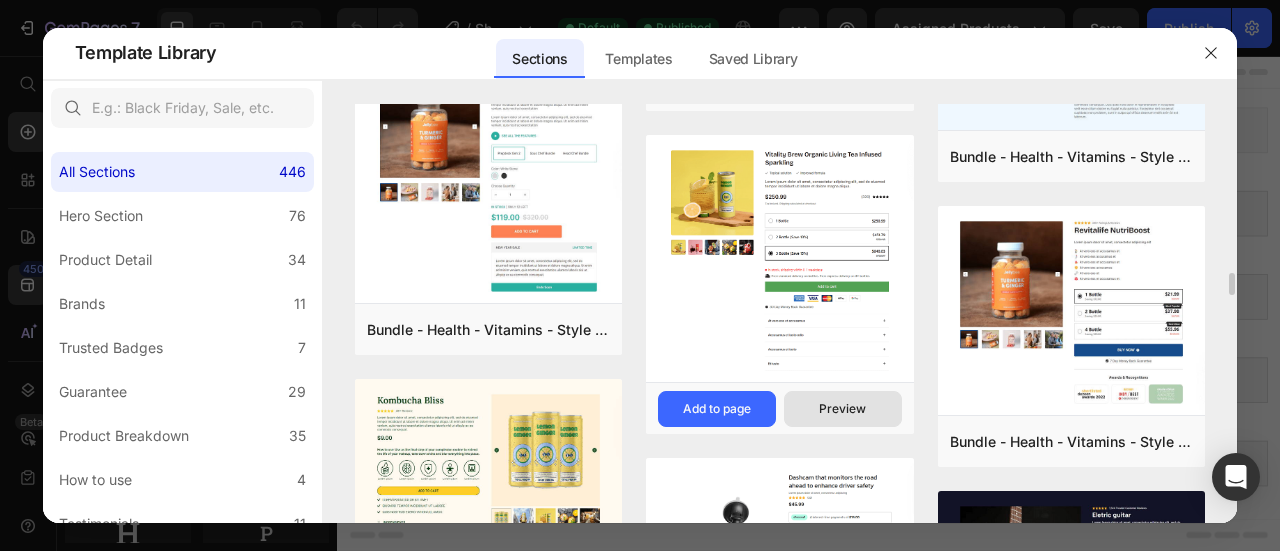 click on "Preview" at bounding box center (842, 409) 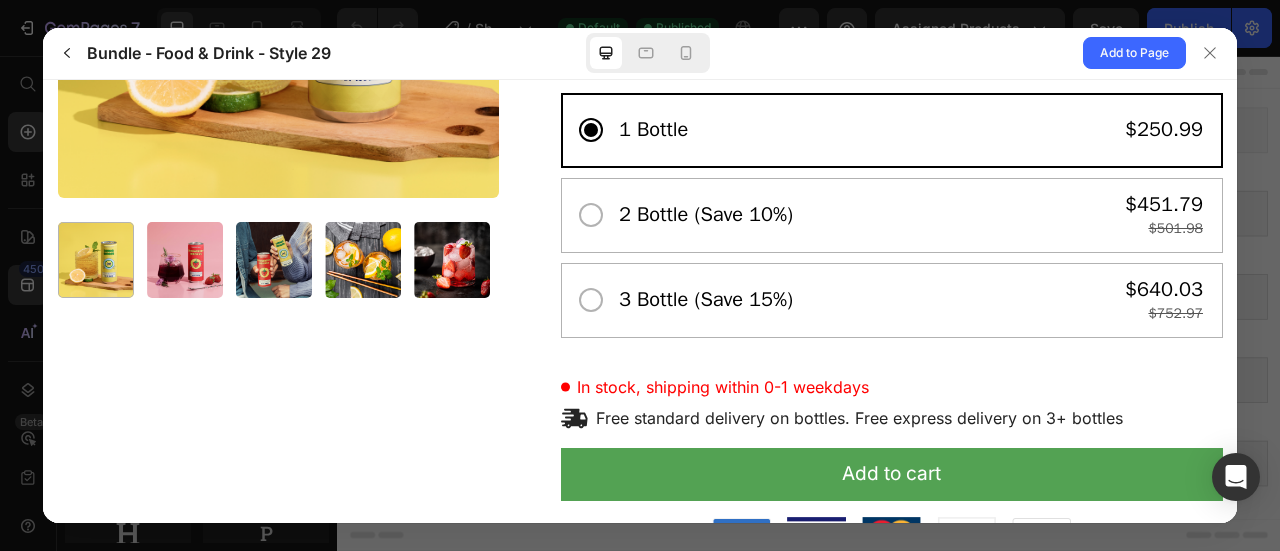 scroll, scrollTop: 0, scrollLeft: 0, axis: both 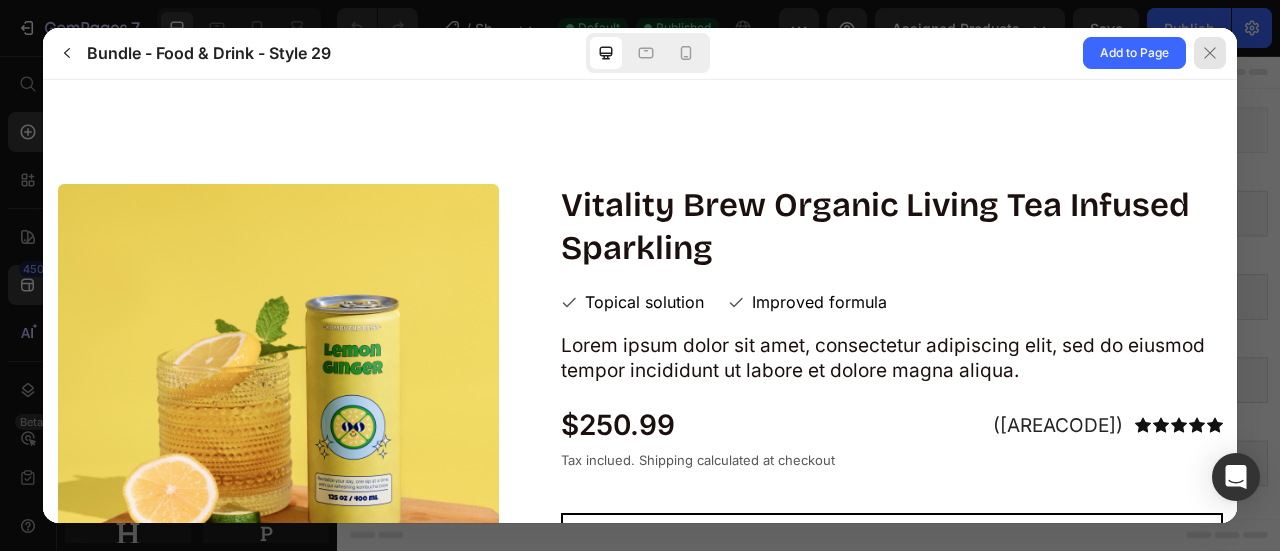 click 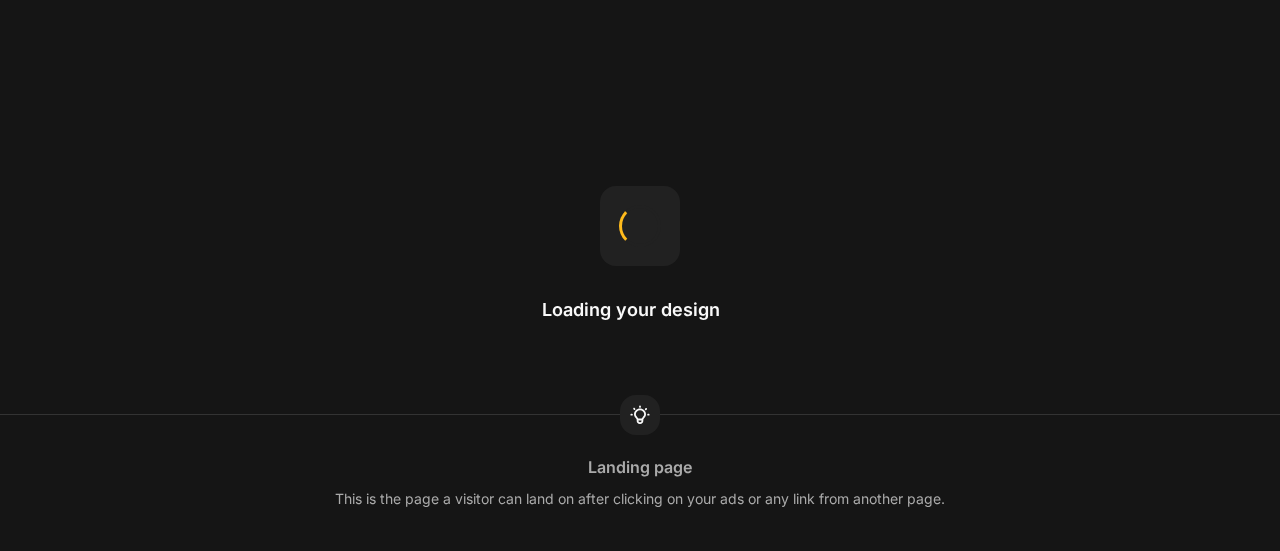 scroll, scrollTop: 0, scrollLeft: 0, axis: both 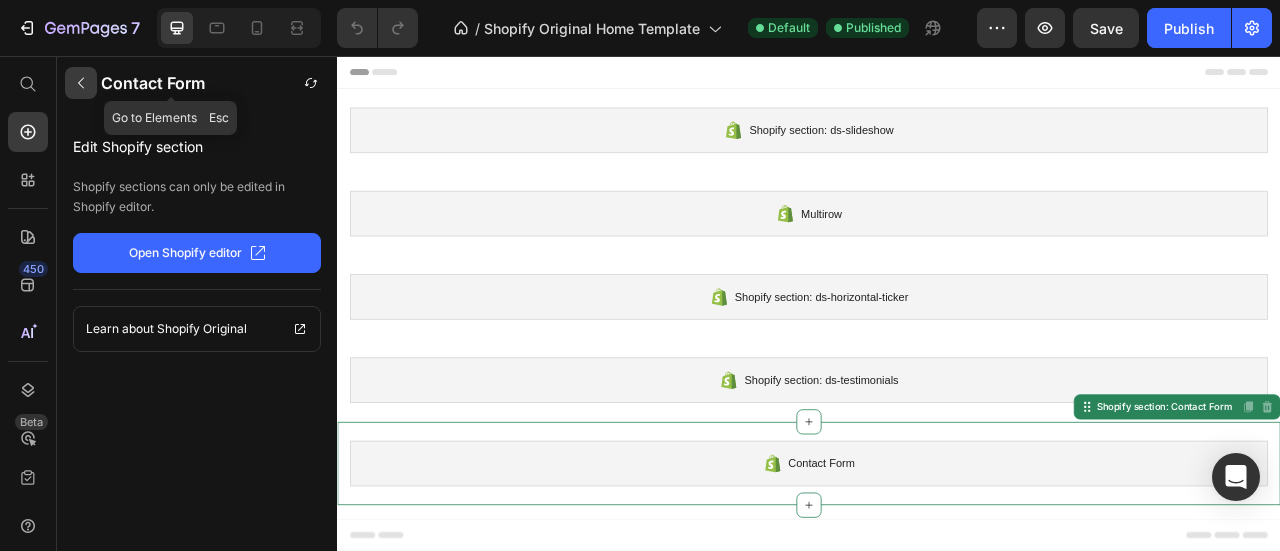 click 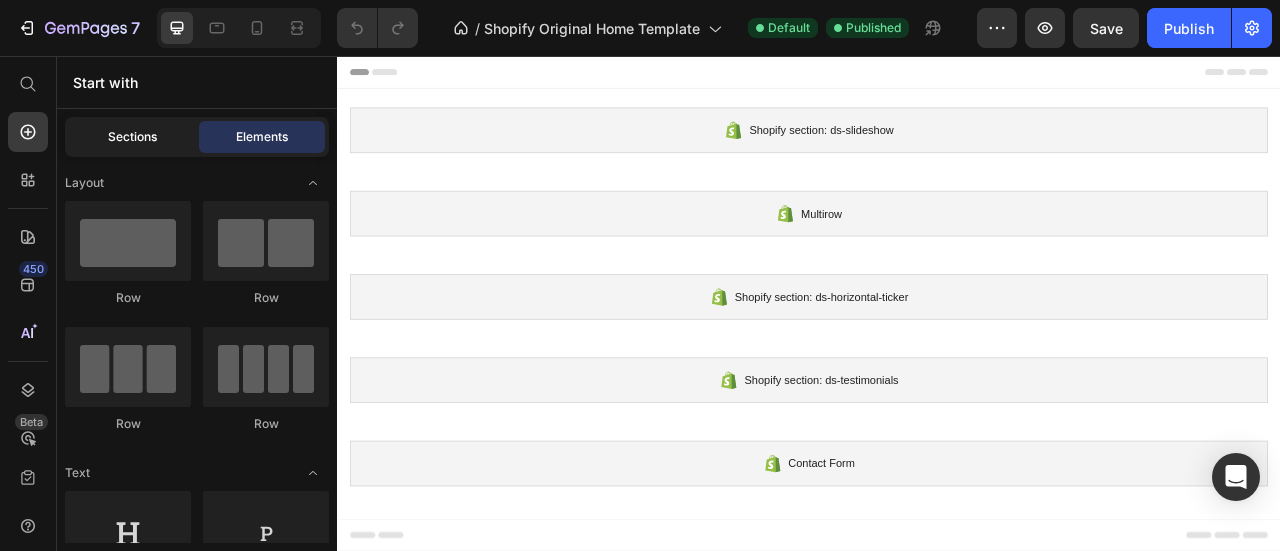 click on "Sections" at bounding box center [132, 137] 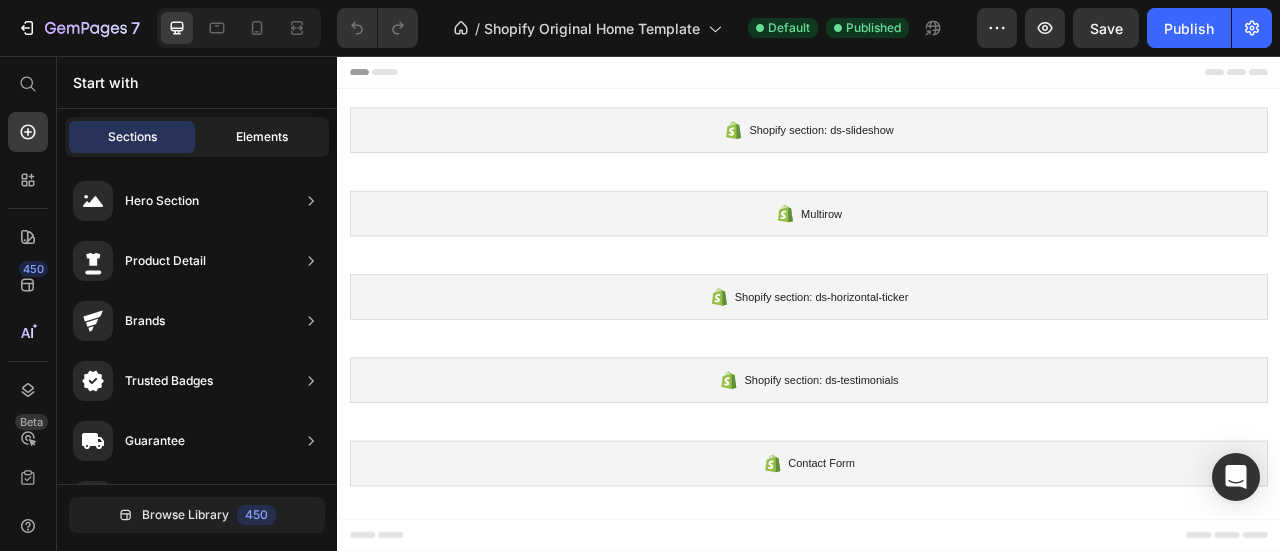 click on "Elements" at bounding box center (262, 137) 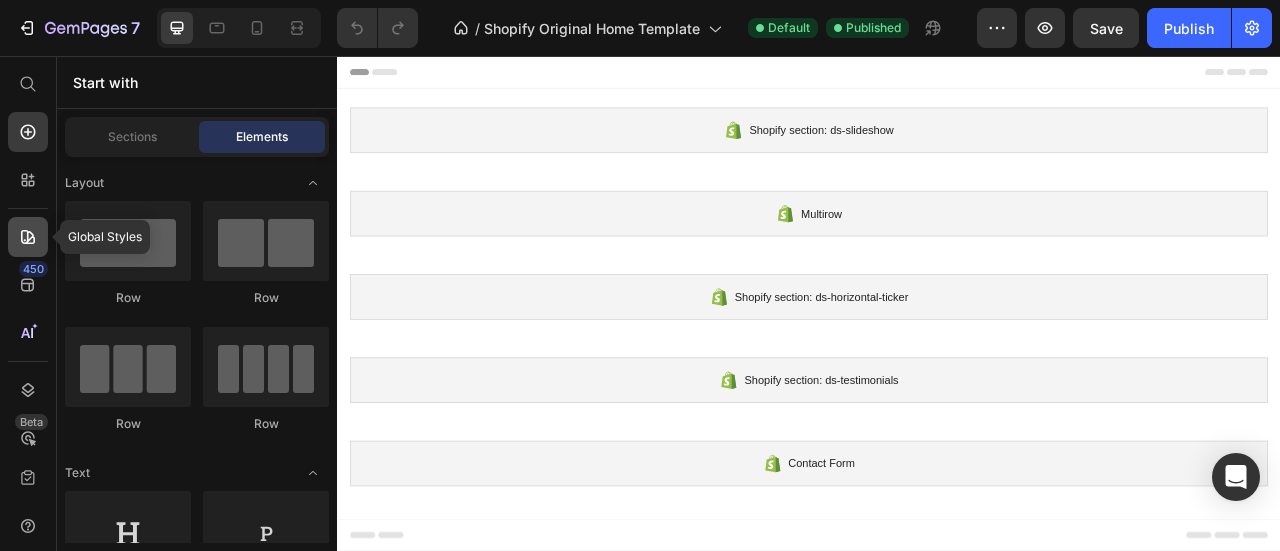 click 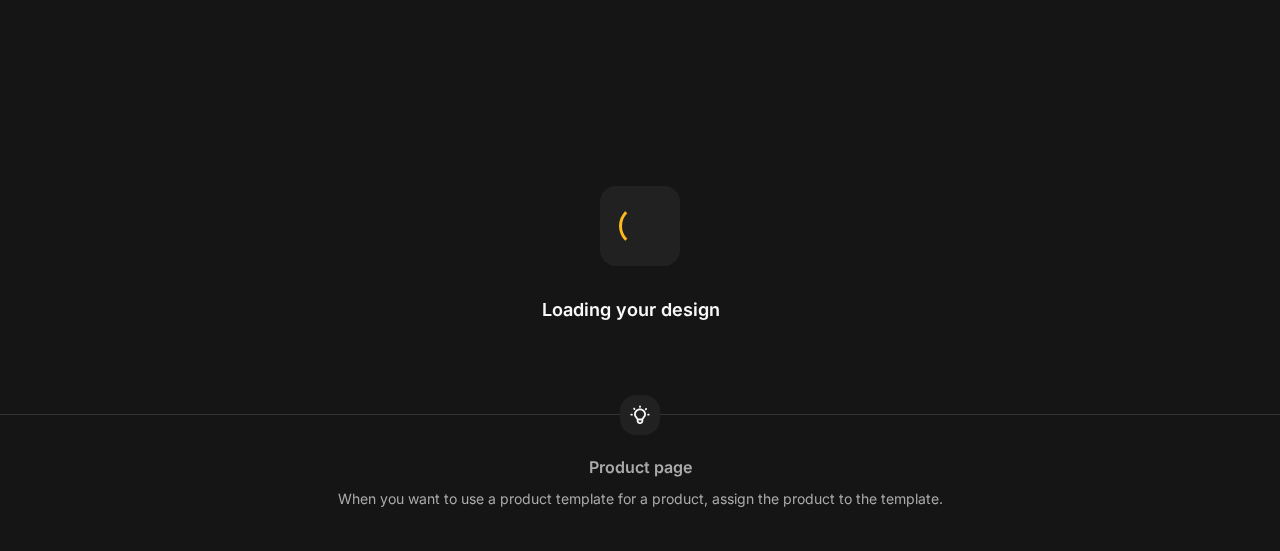 scroll, scrollTop: 0, scrollLeft: 0, axis: both 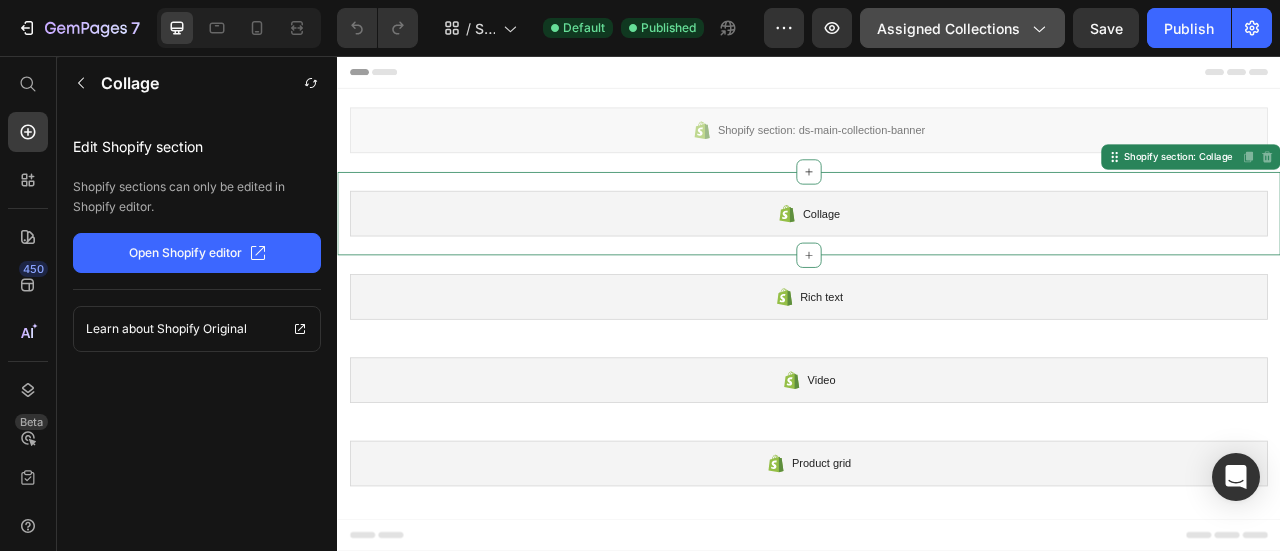 click 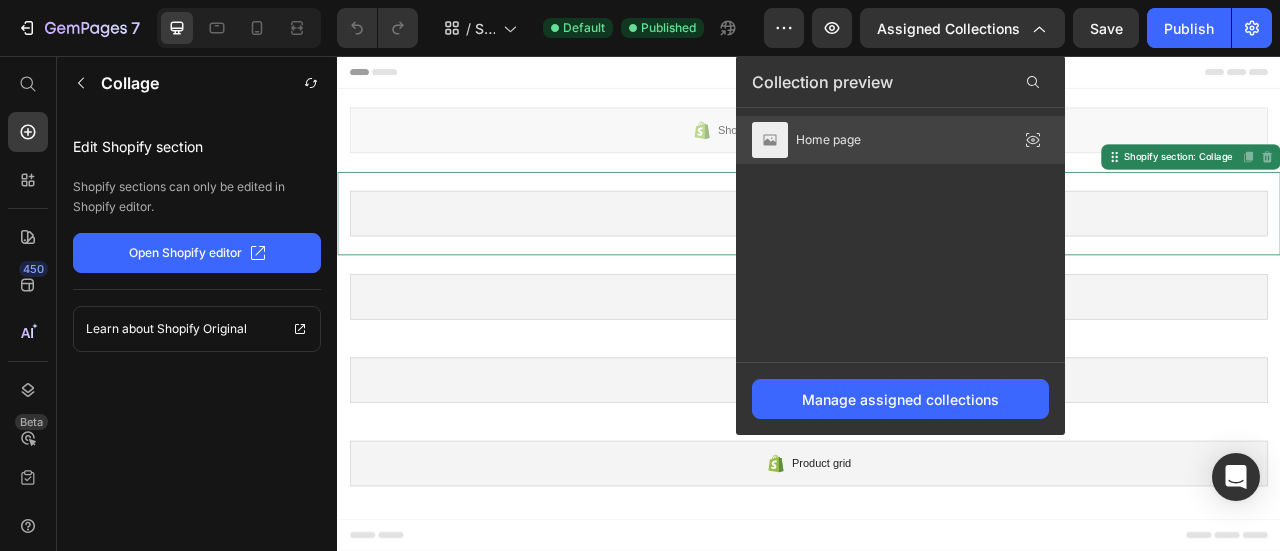 click on "Home page" 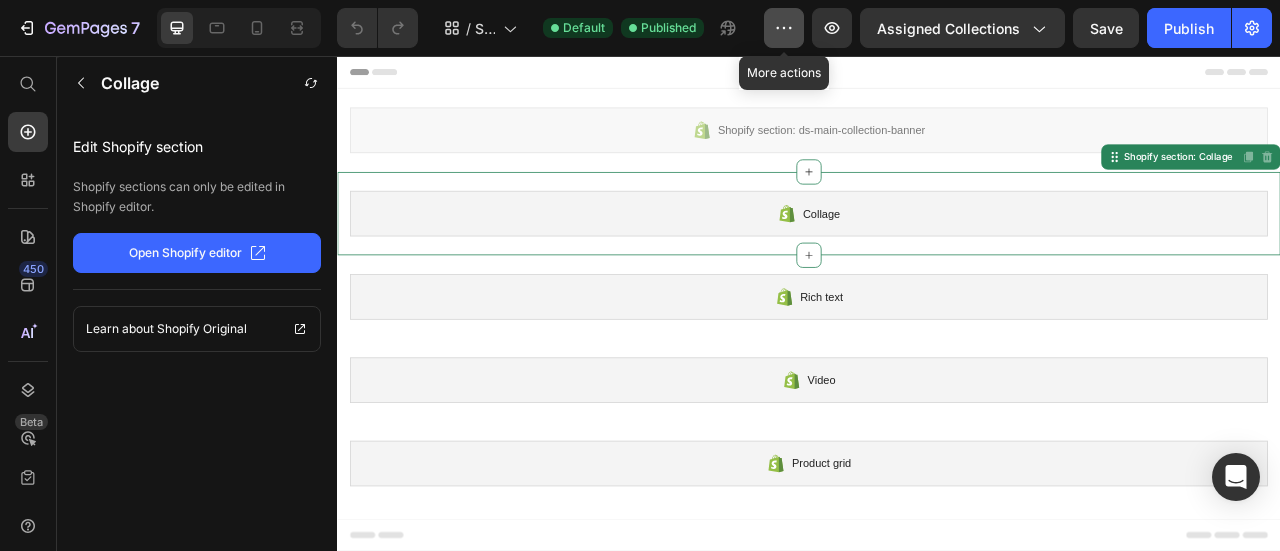 click 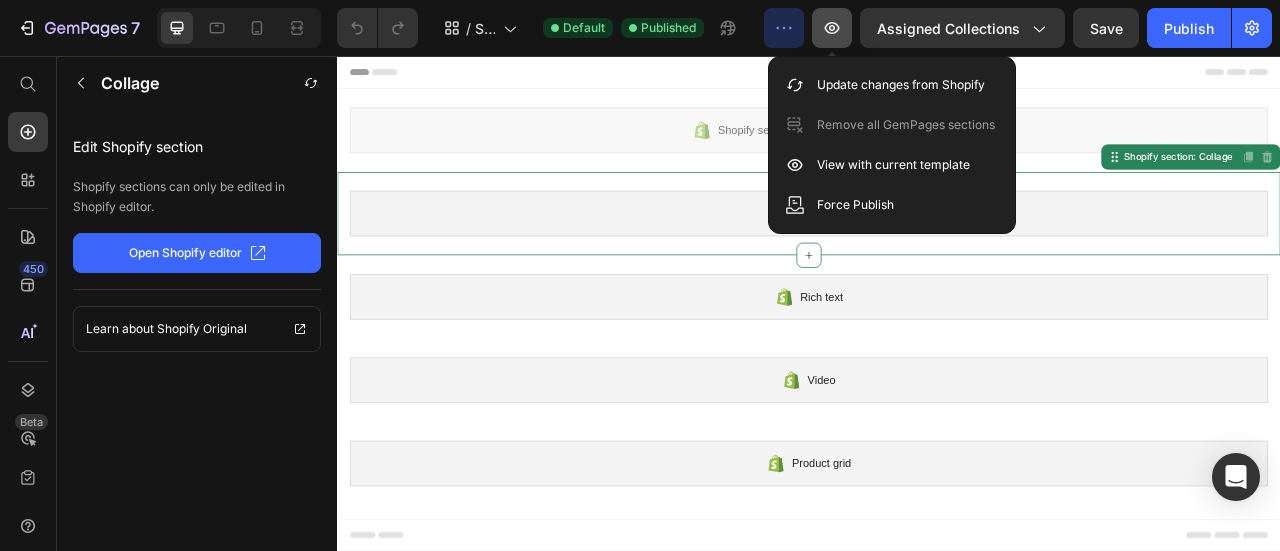 click 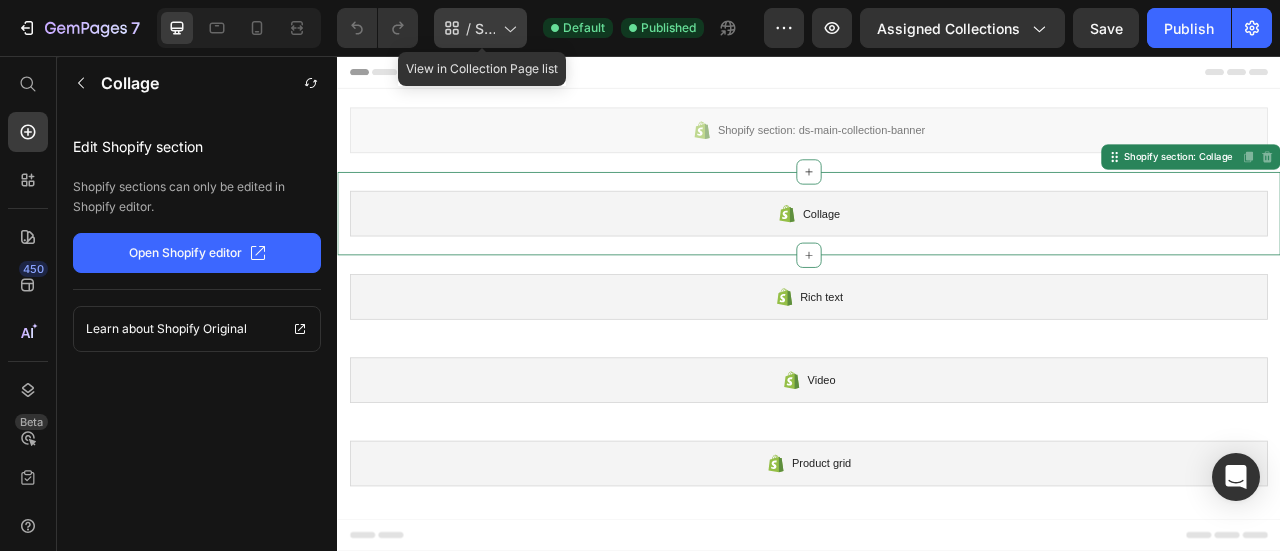 click 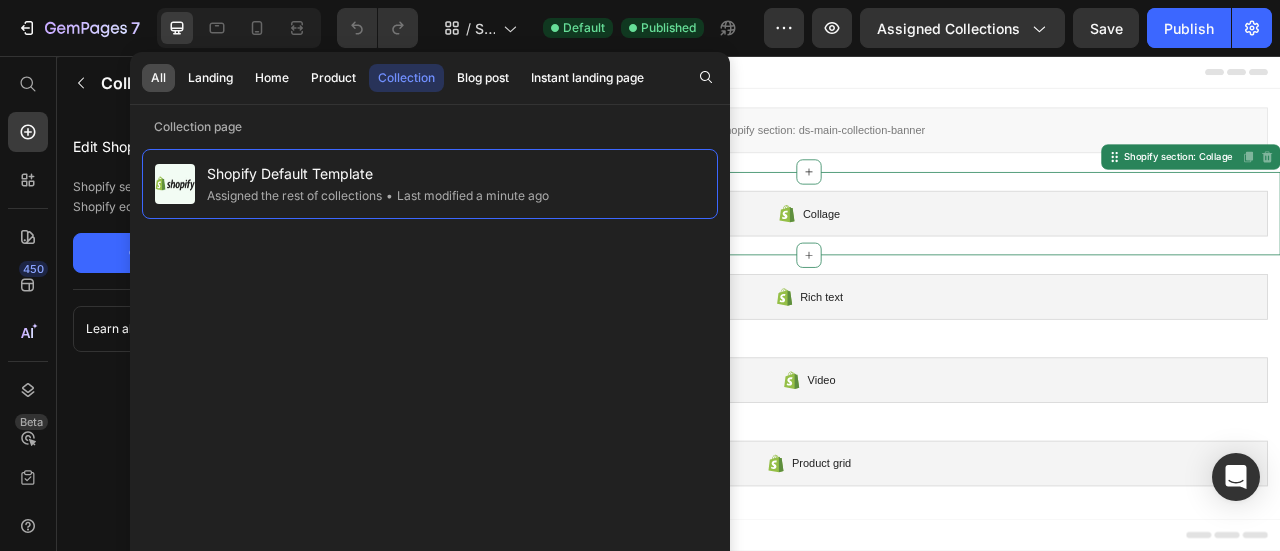 click on "All" 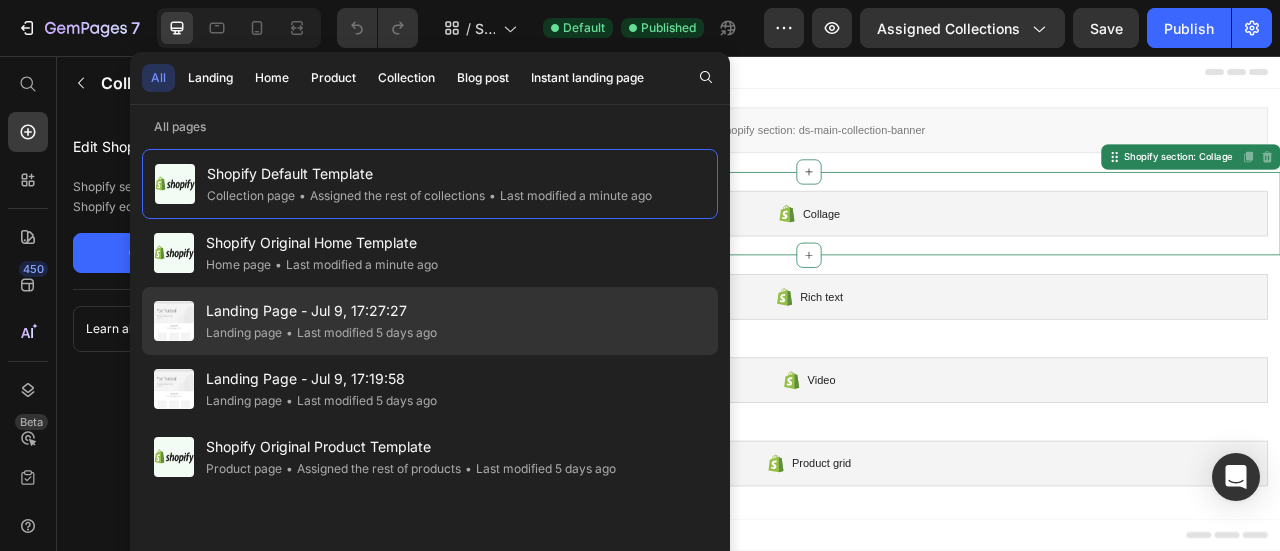 click on "Landing Page - Jul 9, 17:27:27 Landing page • Last modified 5 days ago" 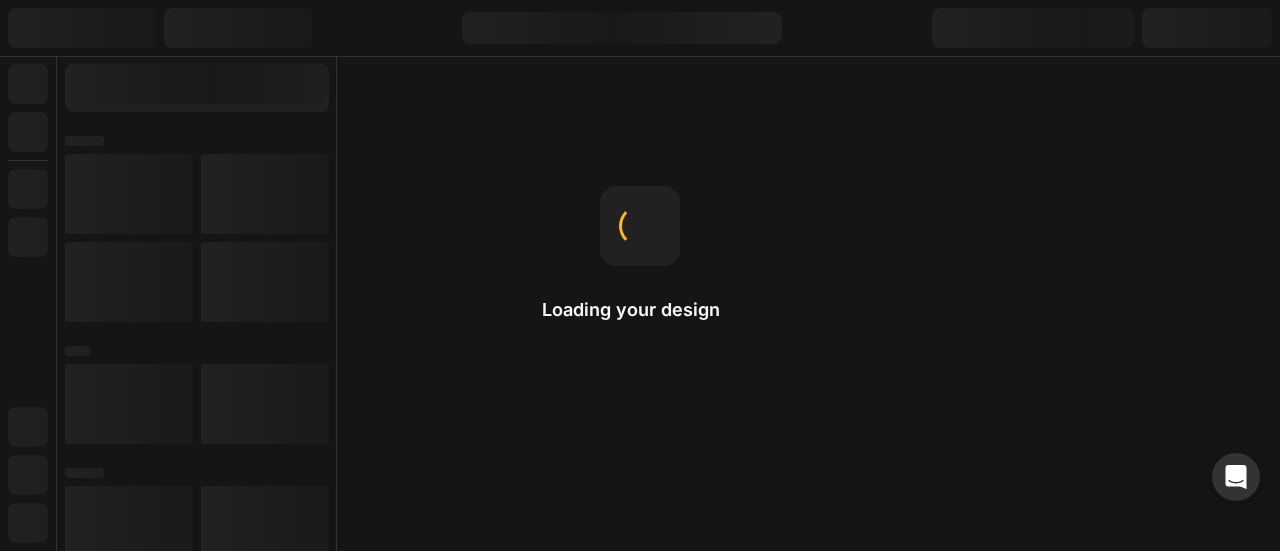 scroll, scrollTop: 0, scrollLeft: 0, axis: both 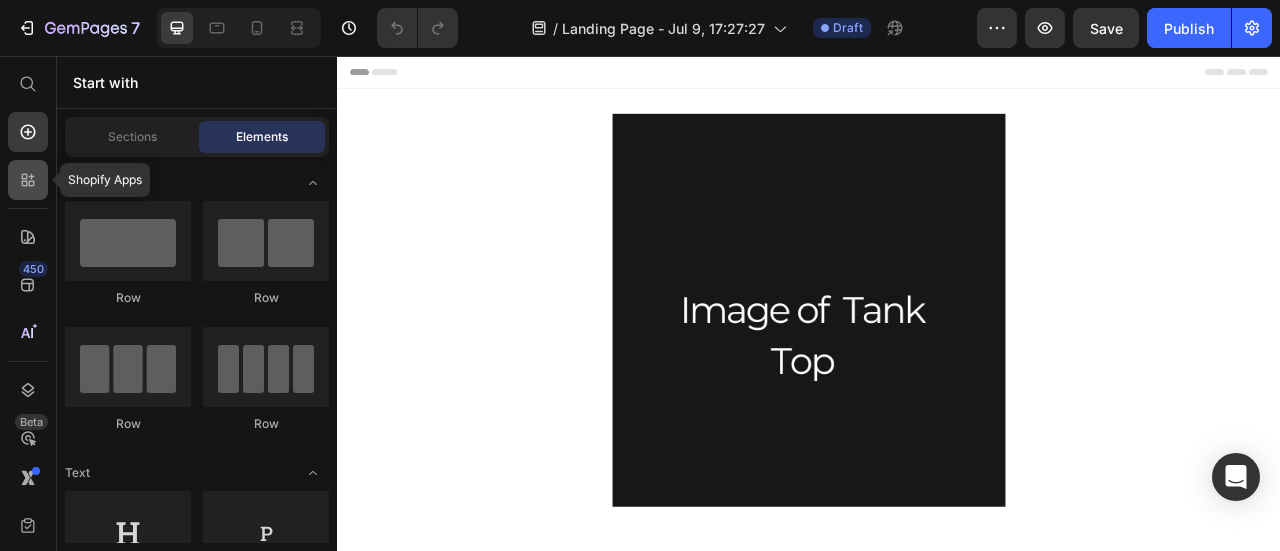 click 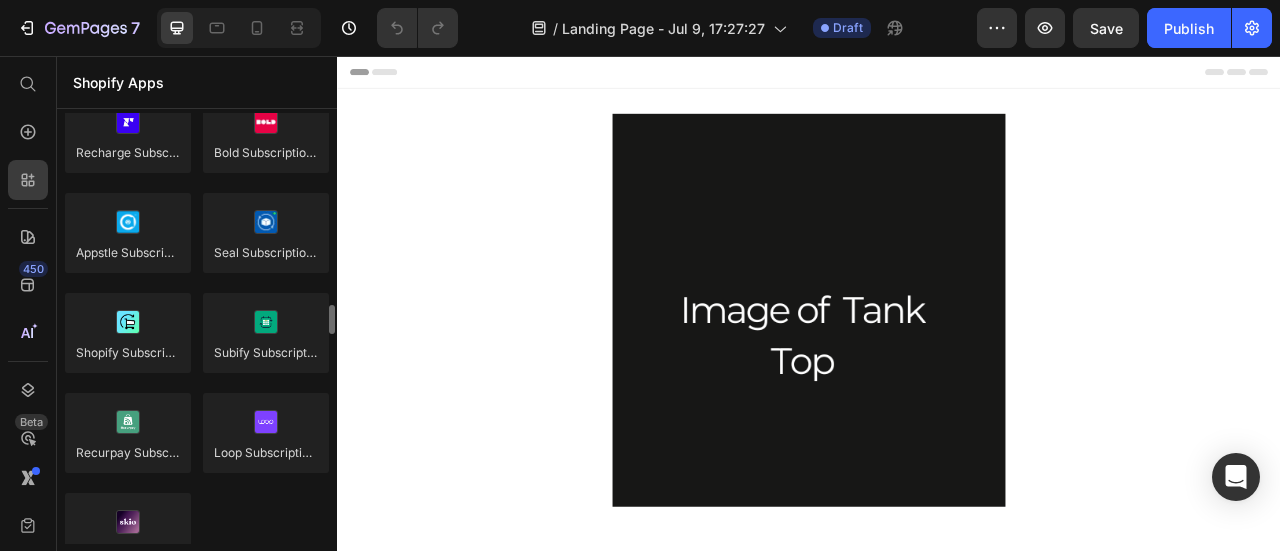 scroll, scrollTop: 2816, scrollLeft: 0, axis: vertical 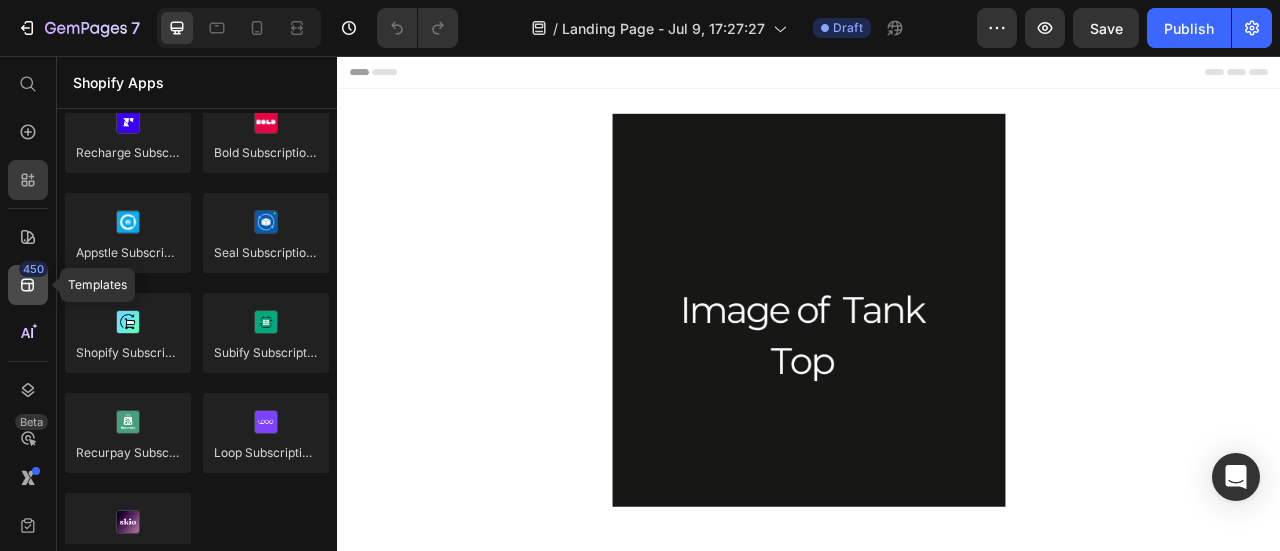 click on "450" at bounding box center [33, 269] 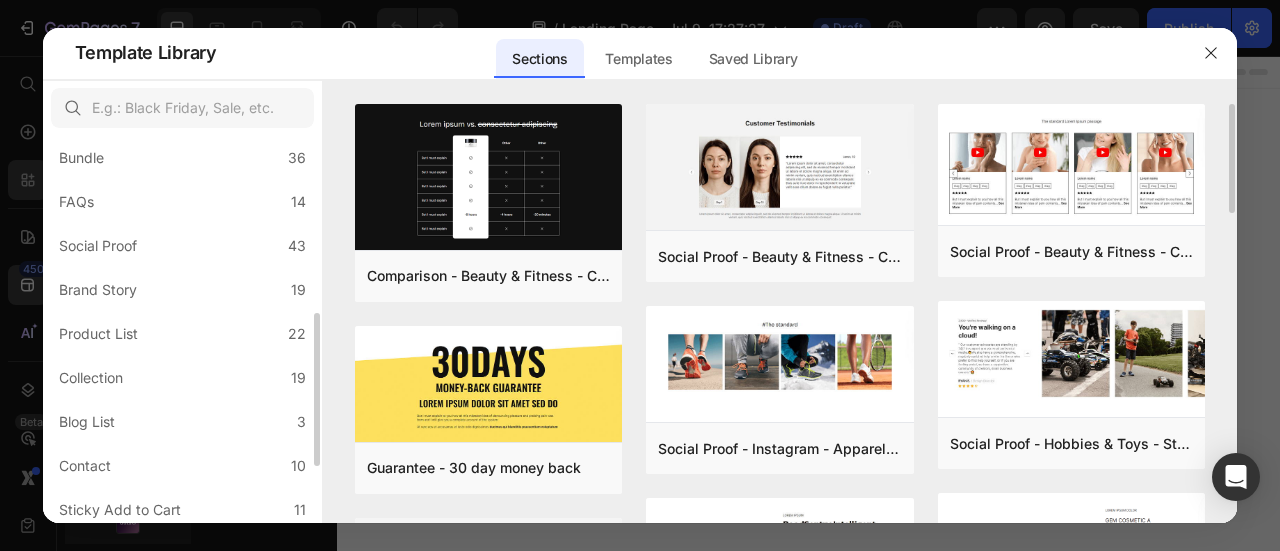 scroll, scrollTop: 455, scrollLeft: 0, axis: vertical 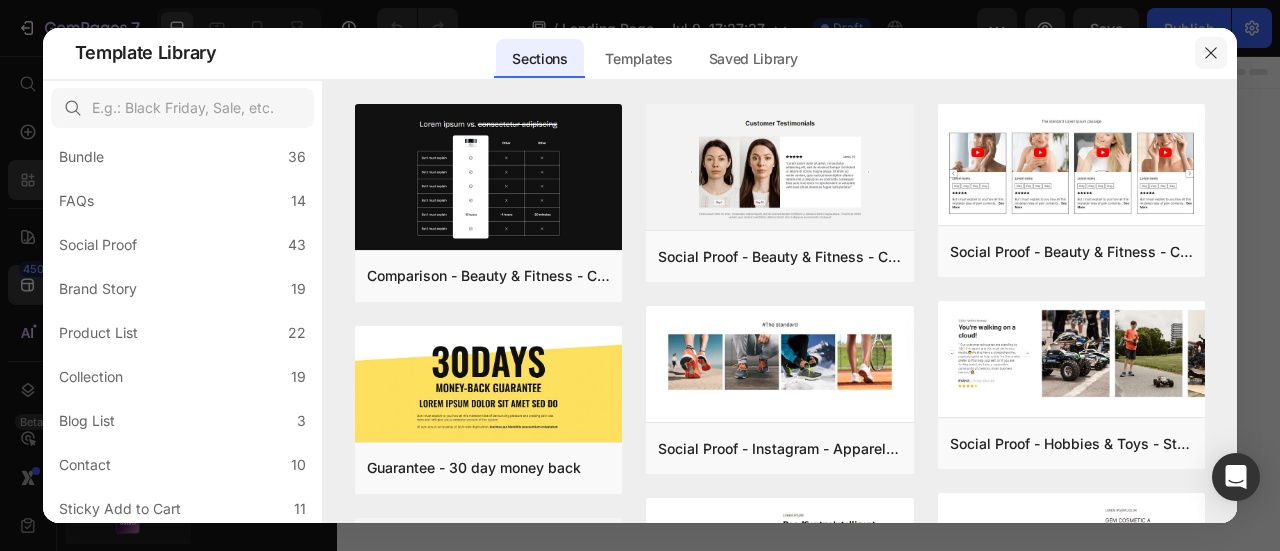 click 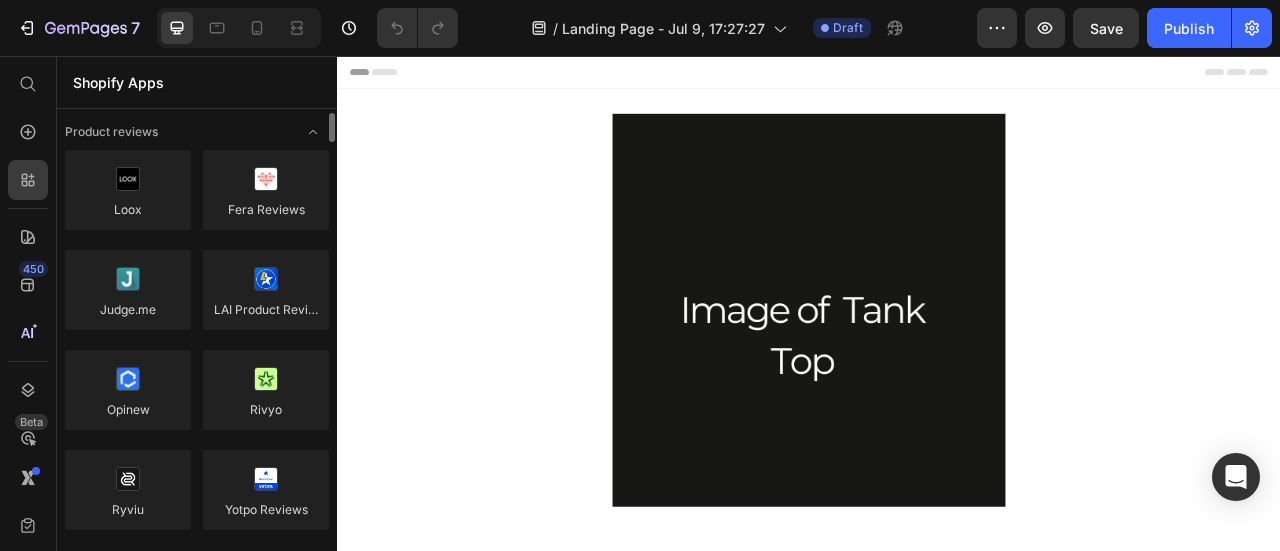 scroll, scrollTop: 0, scrollLeft: 0, axis: both 